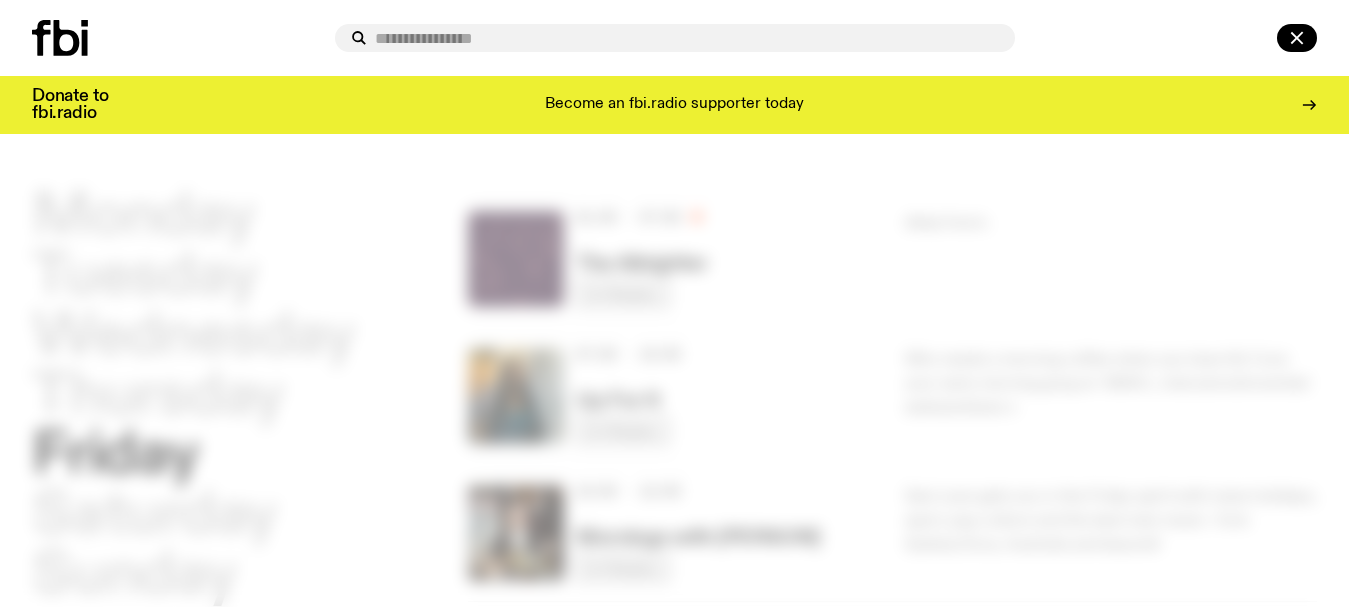 scroll, scrollTop: 0, scrollLeft: 0, axis: both 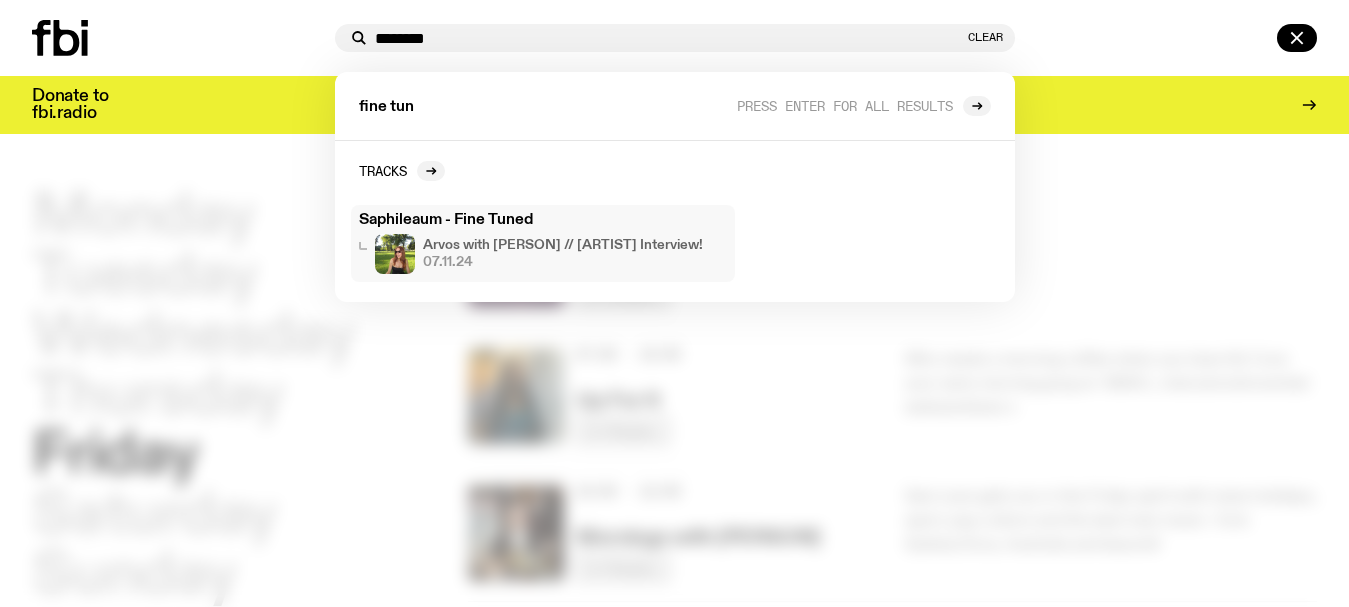 type on "********" 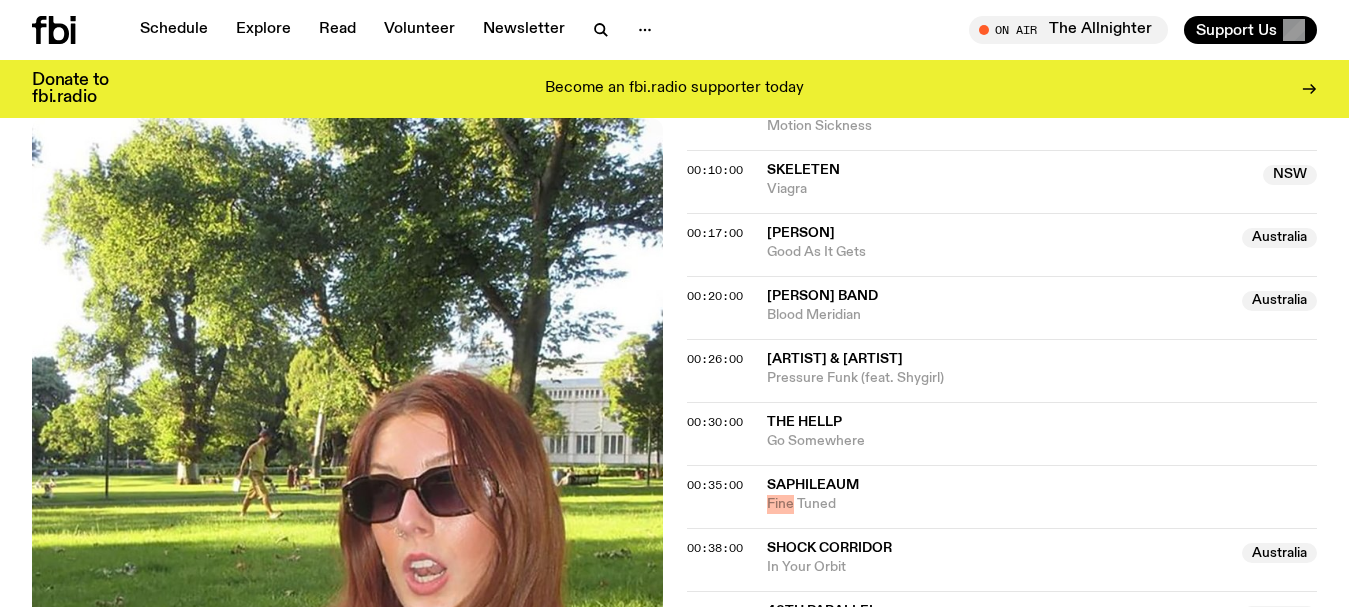 scroll, scrollTop: 1154, scrollLeft: 0, axis: vertical 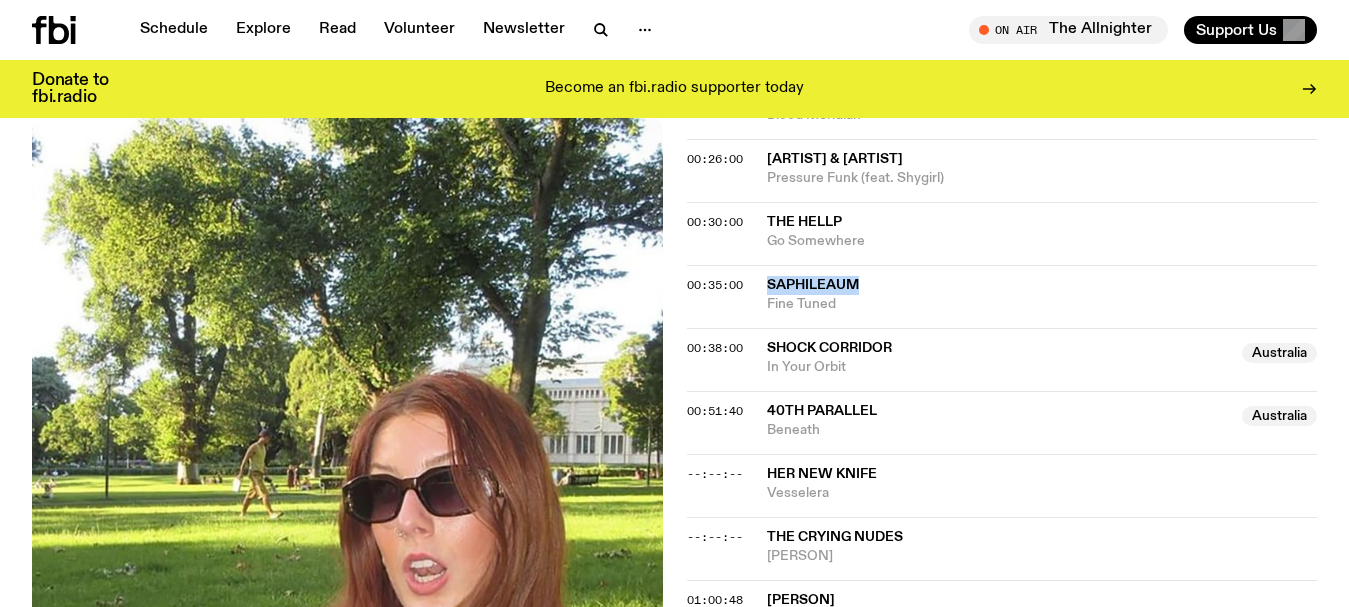 drag, startPoint x: 871, startPoint y: 285, endPoint x: 763, endPoint y: 287, distance: 108.01852 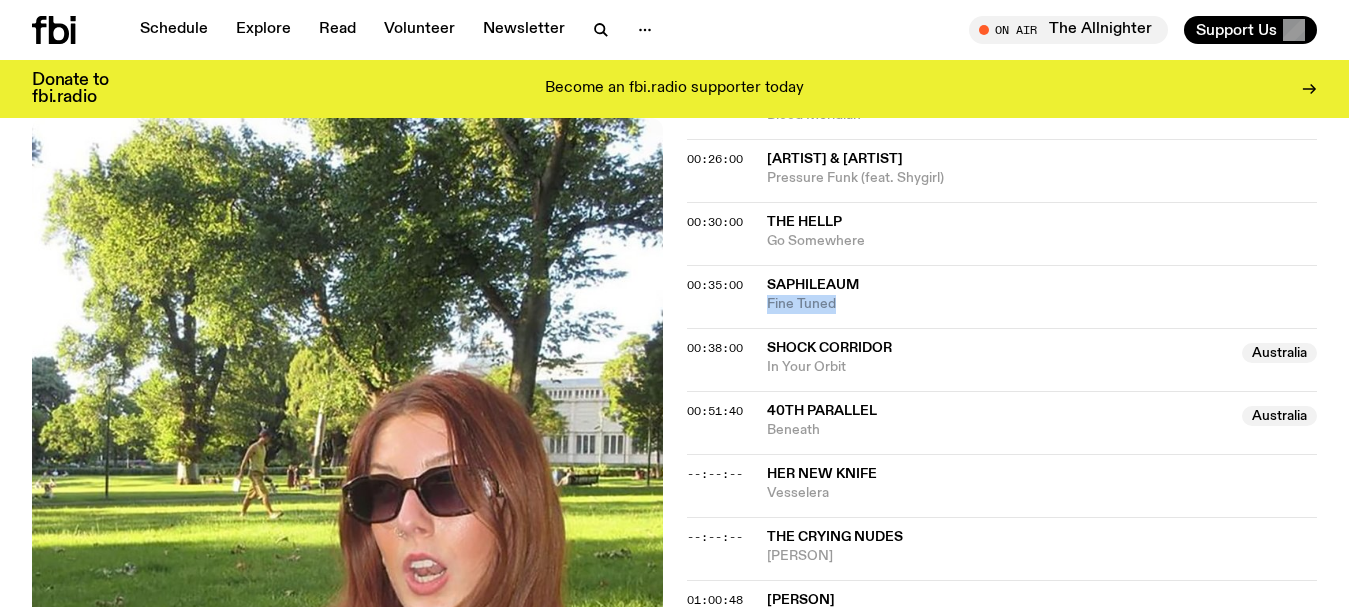 drag, startPoint x: 850, startPoint y: 306, endPoint x: 762, endPoint y: 305, distance: 88.005684 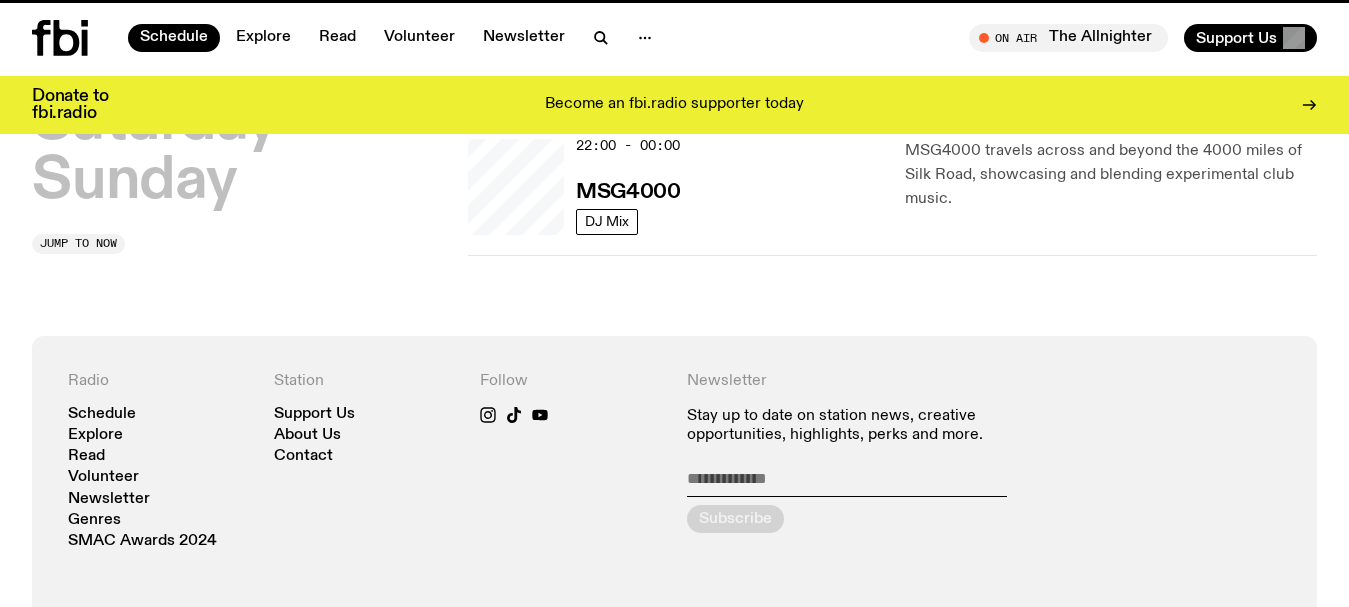 scroll, scrollTop: 0, scrollLeft: 0, axis: both 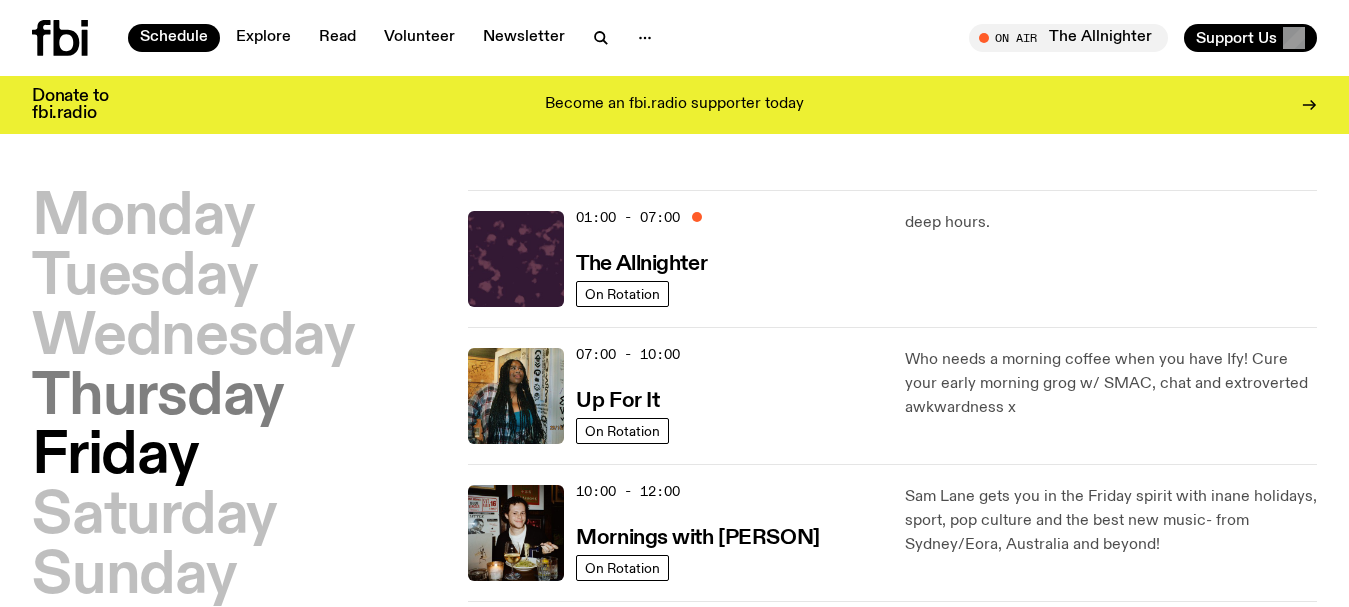 click on "Thursday" at bounding box center [158, 398] 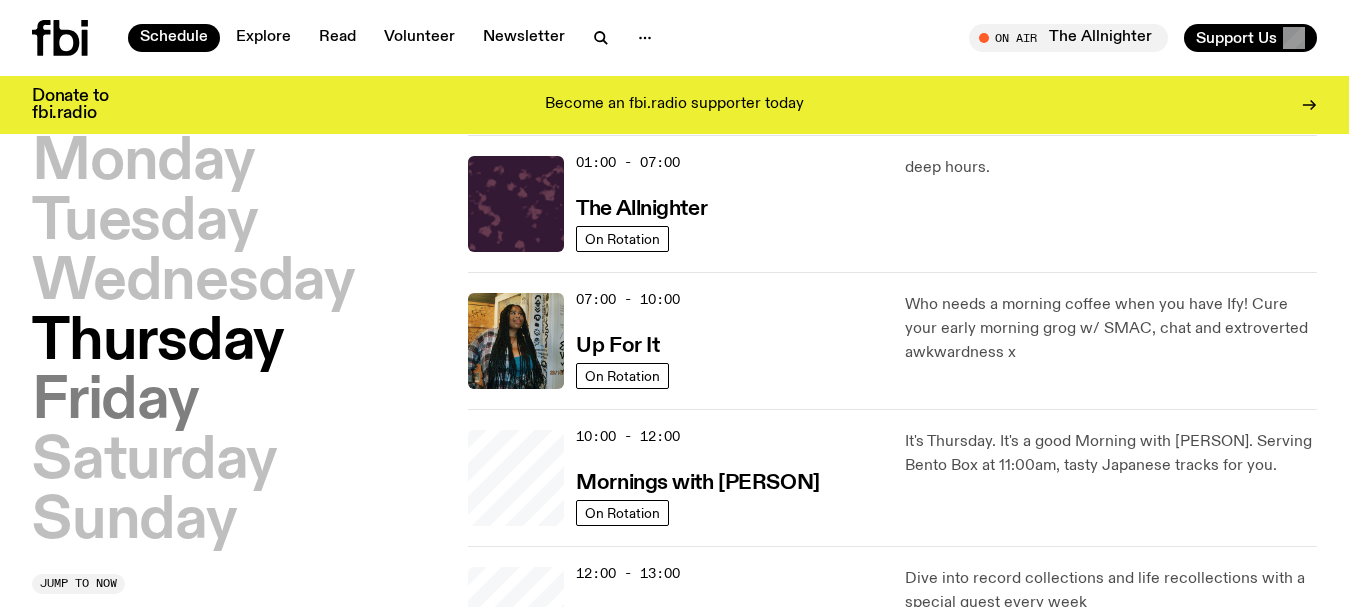 scroll, scrollTop: 56, scrollLeft: 0, axis: vertical 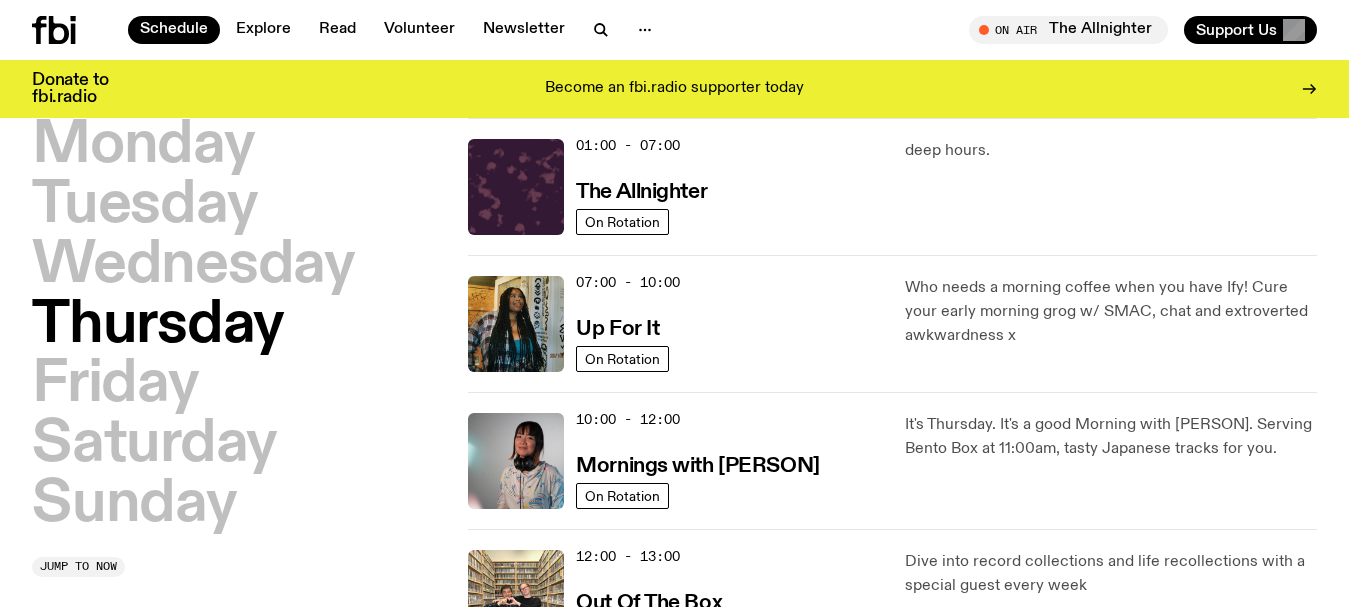 type 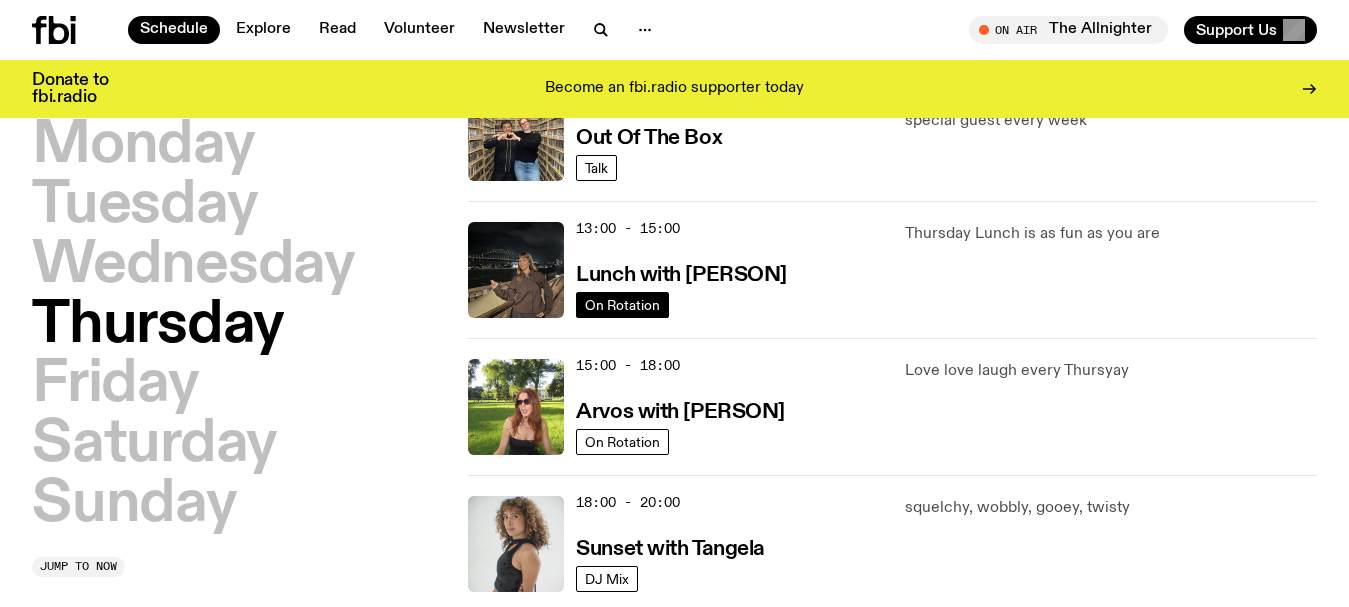 scroll, scrollTop: 556, scrollLeft: 0, axis: vertical 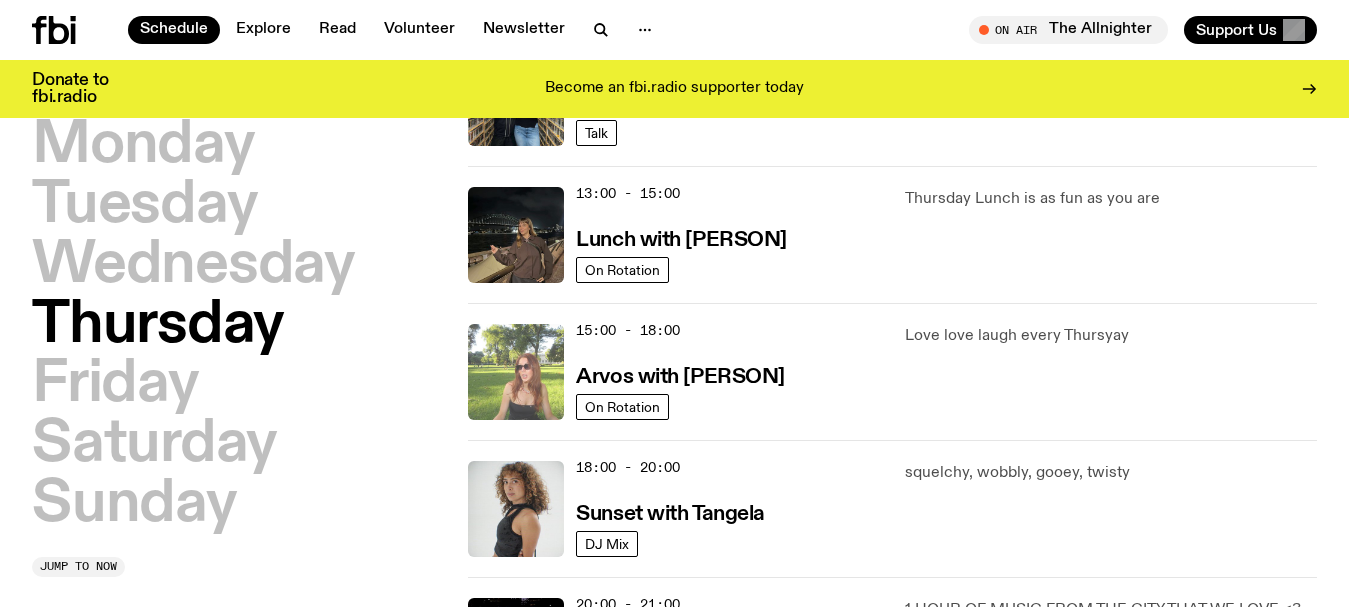 click 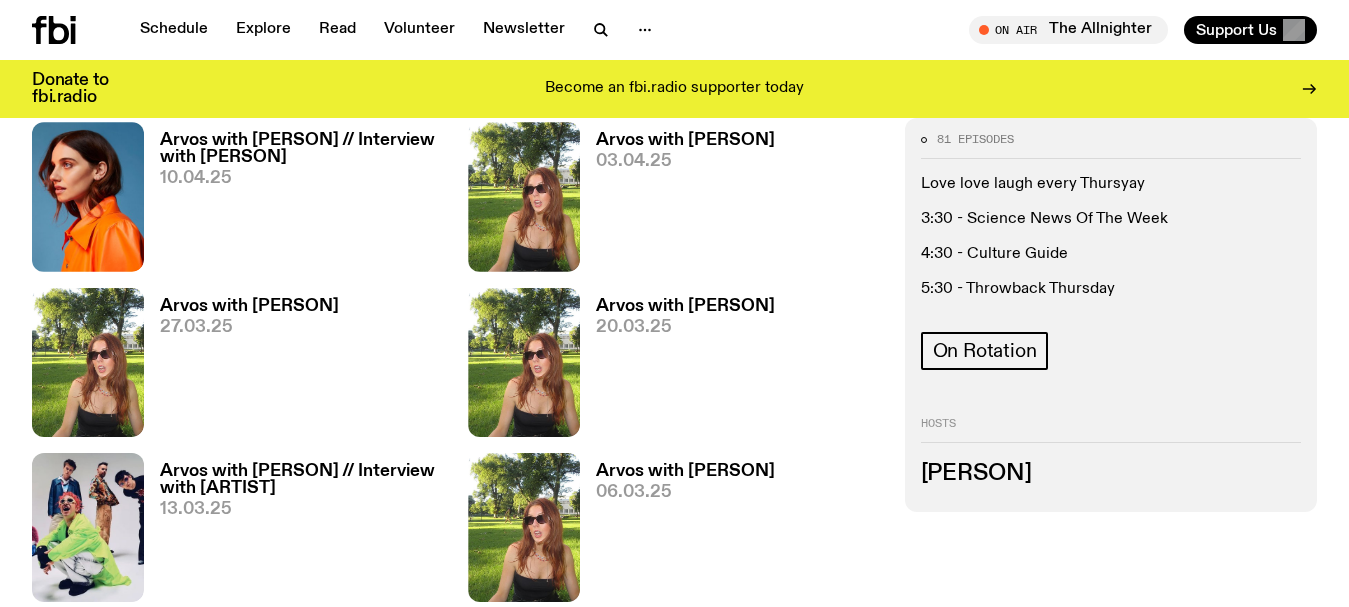 scroll, scrollTop: 2091, scrollLeft: 0, axis: vertical 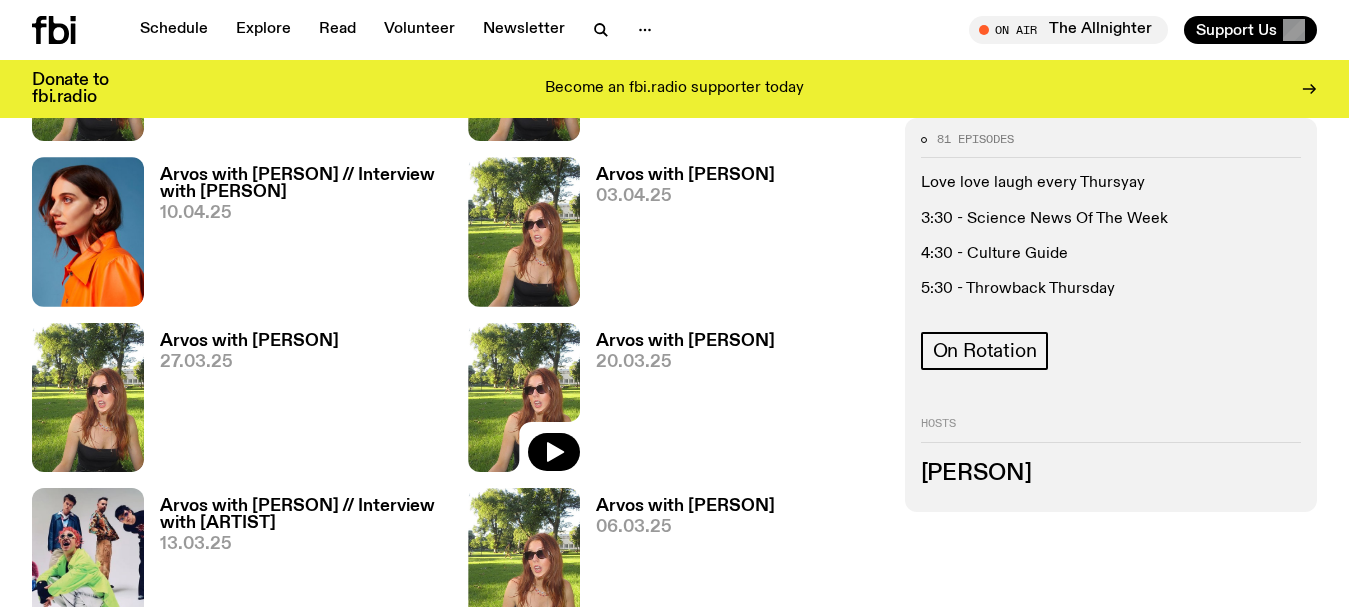 click 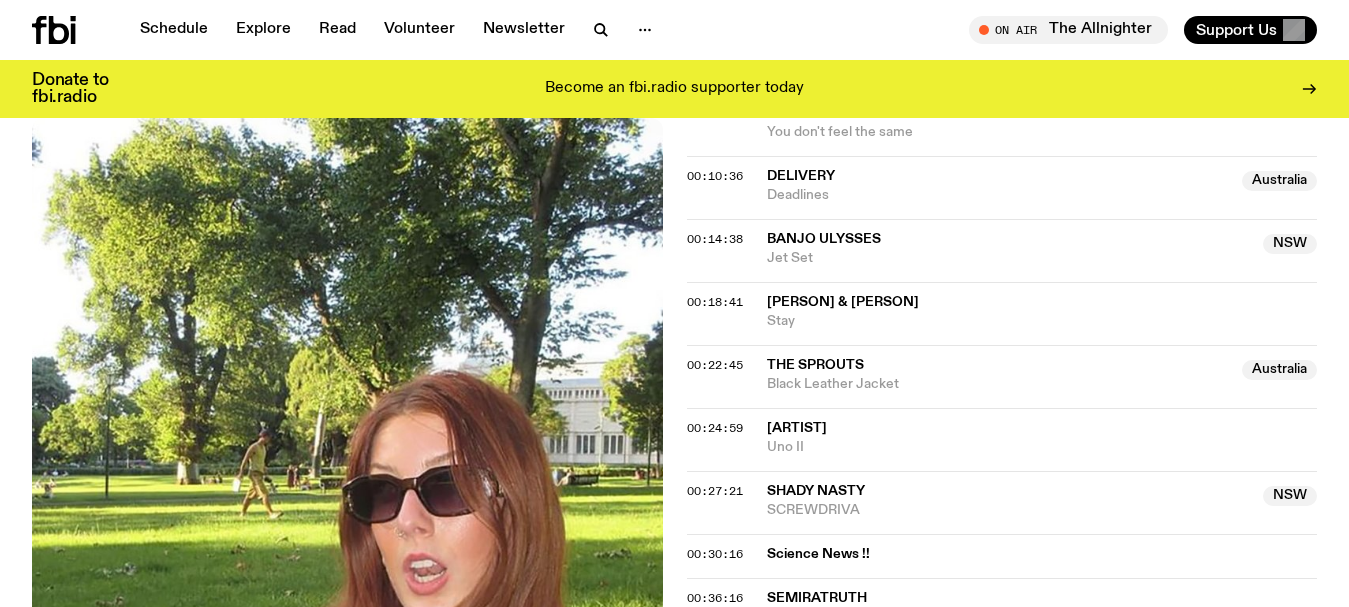 scroll, scrollTop: 3631, scrollLeft: 0, axis: vertical 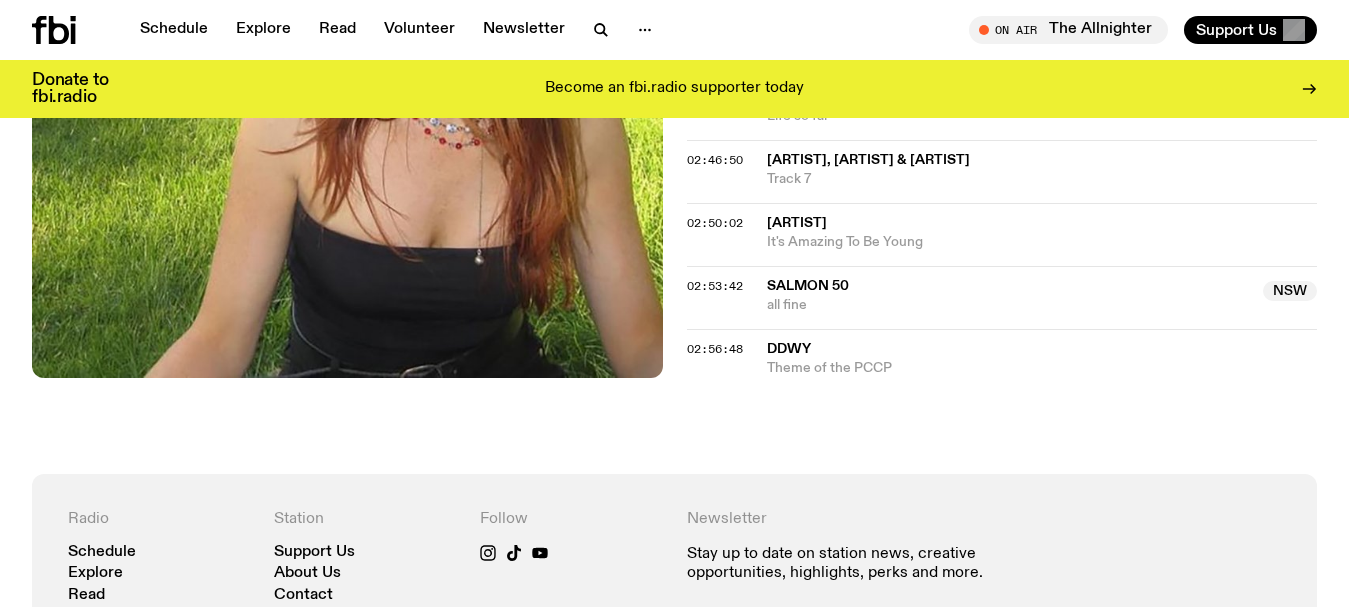 click on "Theme of the PCCP" at bounding box center [1042, 368] 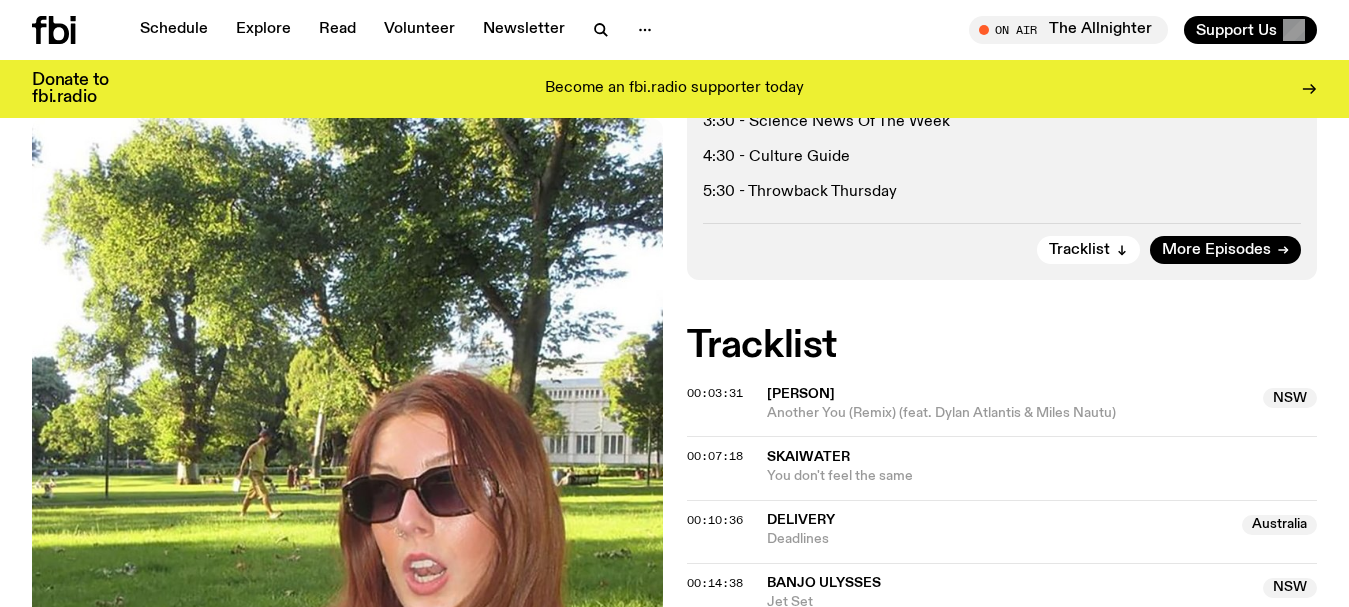 scroll, scrollTop: 331, scrollLeft: 0, axis: vertical 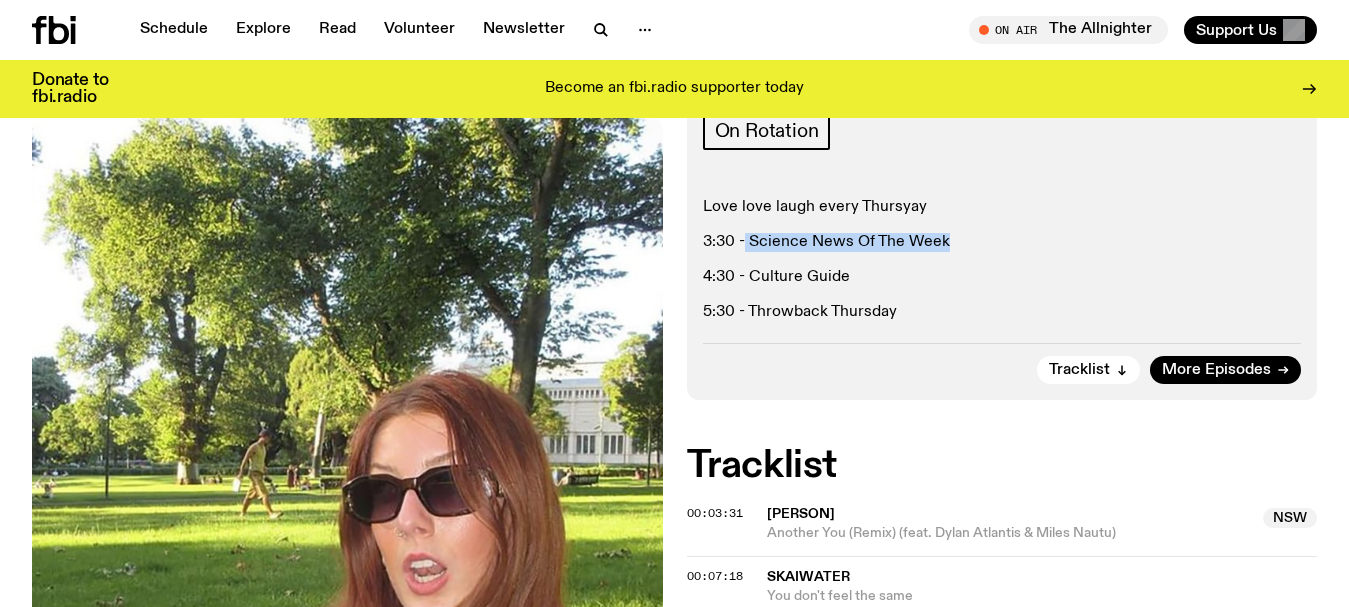 drag, startPoint x: 745, startPoint y: 241, endPoint x: 993, endPoint y: 246, distance: 248.0504 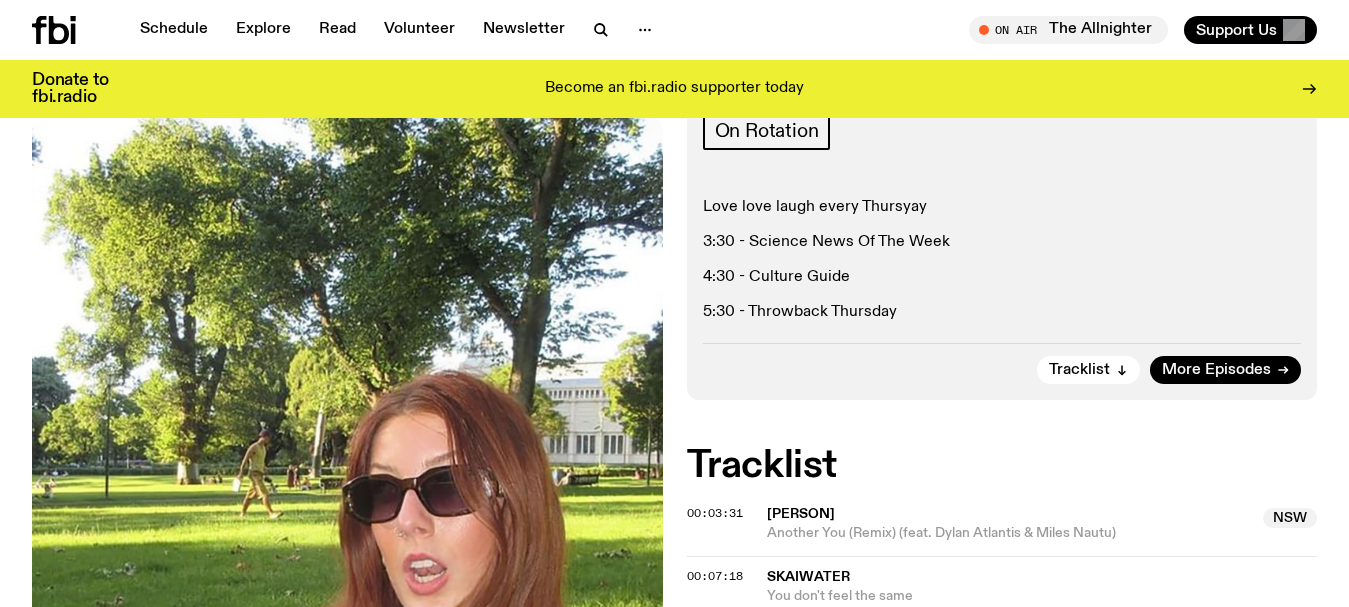 click on "4:30 - Culture Guide" 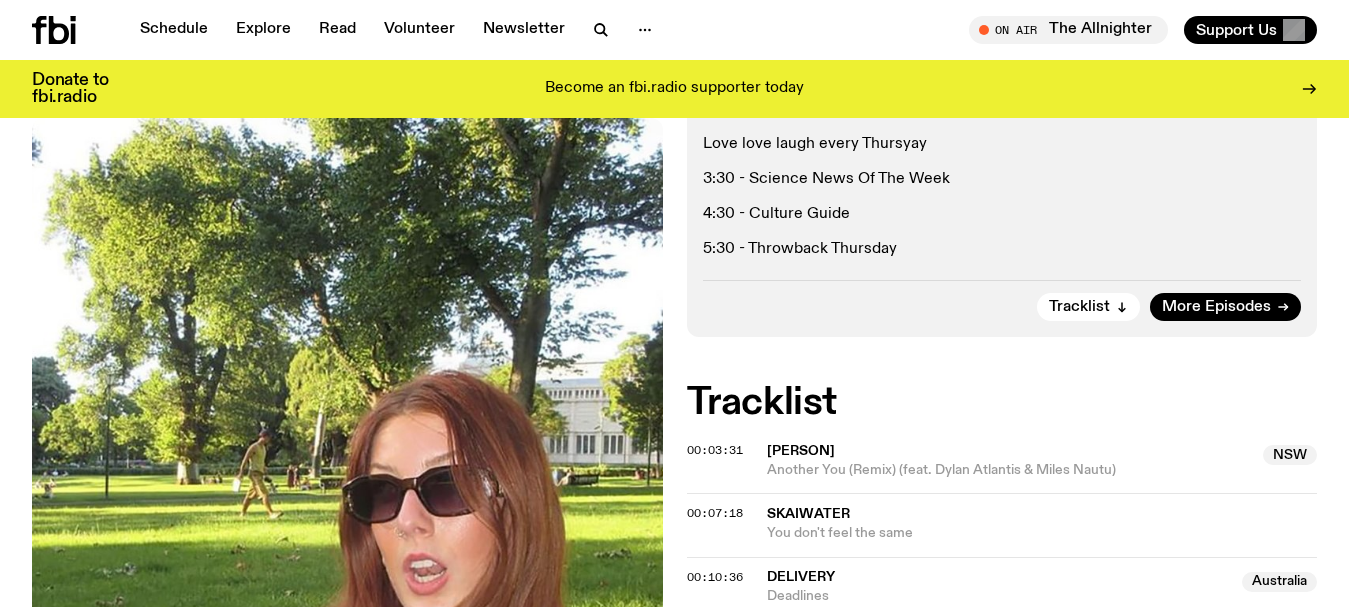scroll, scrollTop: 231, scrollLeft: 0, axis: vertical 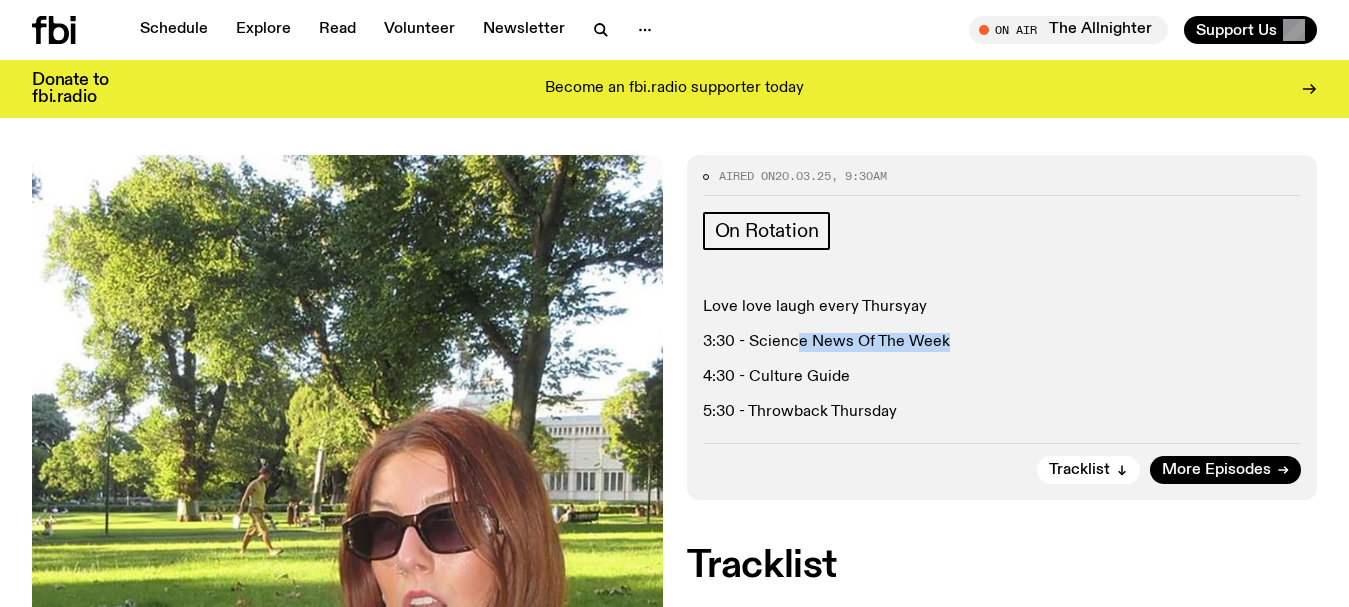 drag, startPoint x: 795, startPoint y: 337, endPoint x: 968, endPoint y: 336, distance: 173.00288 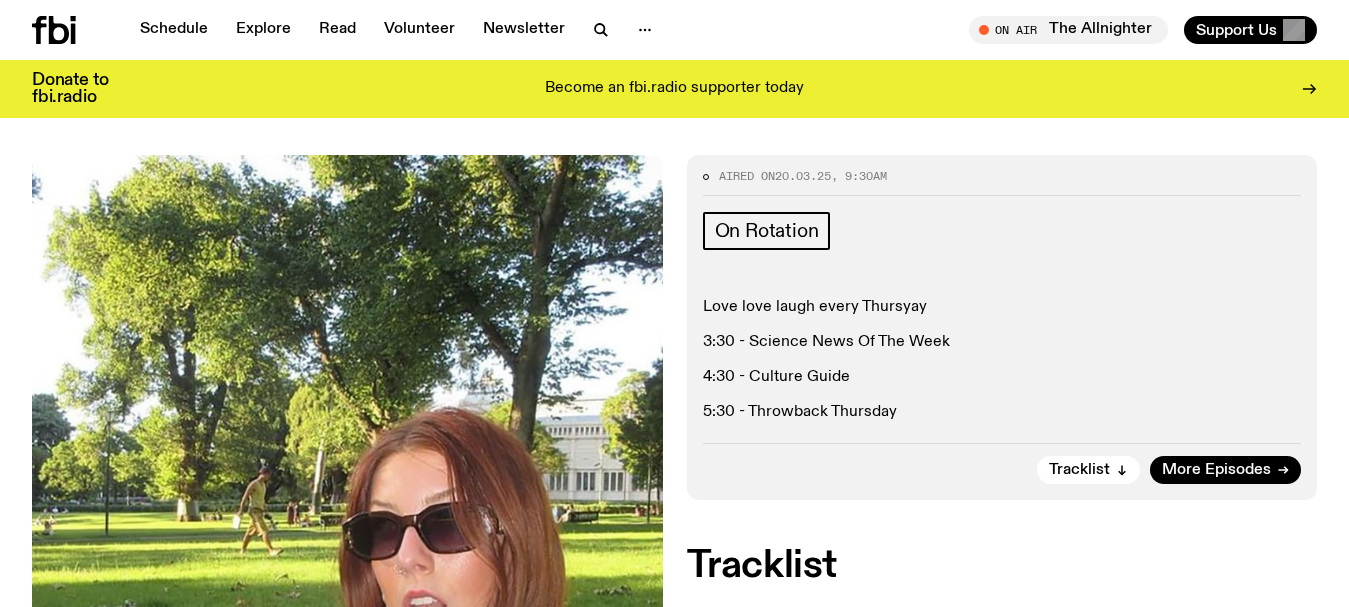 click on "Love love laugh every Thursyay  3:30 - Science News Of The Week  4:30 - Culture Guide 5:30 - Throwback Thursday" 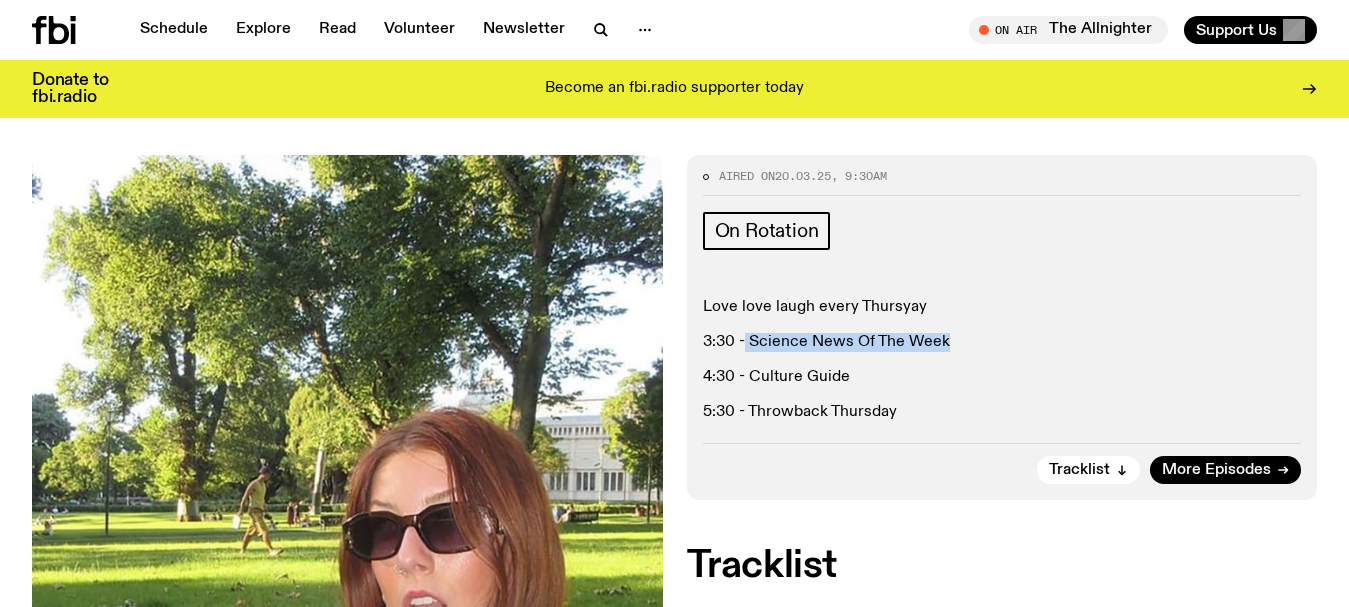 drag, startPoint x: 746, startPoint y: 335, endPoint x: 985, endPoint y: 336, distance: 239.00209 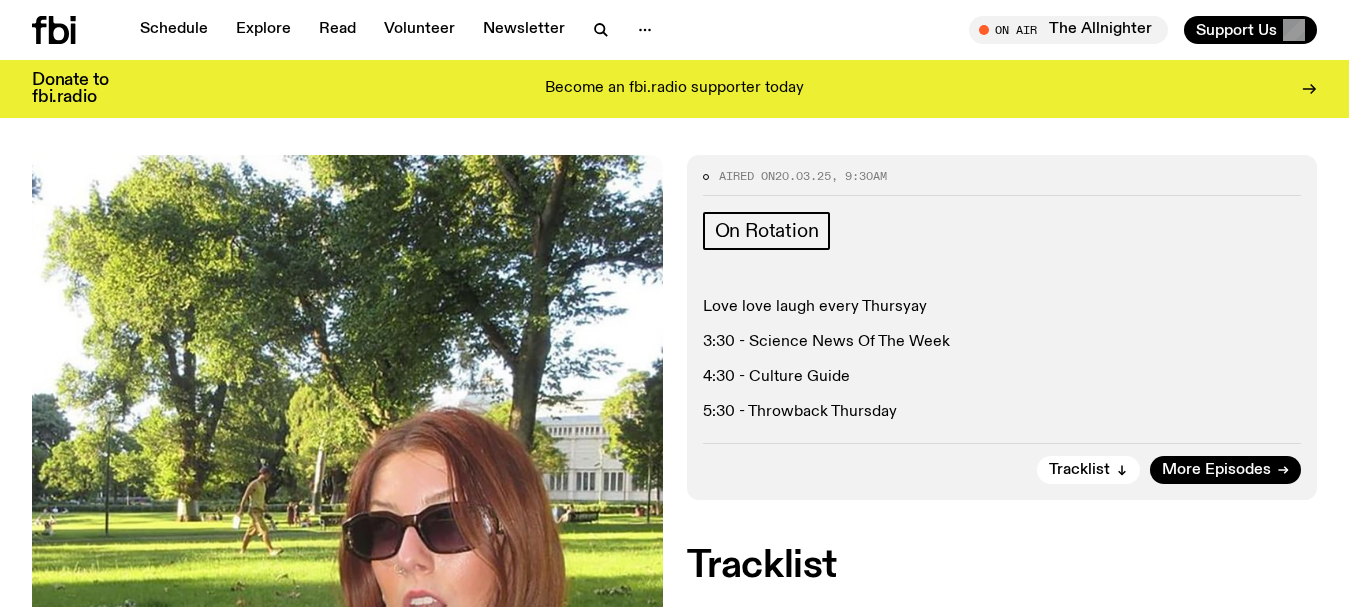 click on "On Rotation Love love laugh every Thursyay  3:30 - Science News Of The Week  4:30 - Culture Guide 5:30 - Throwback Thursday" at bounding box center (1002, 318) 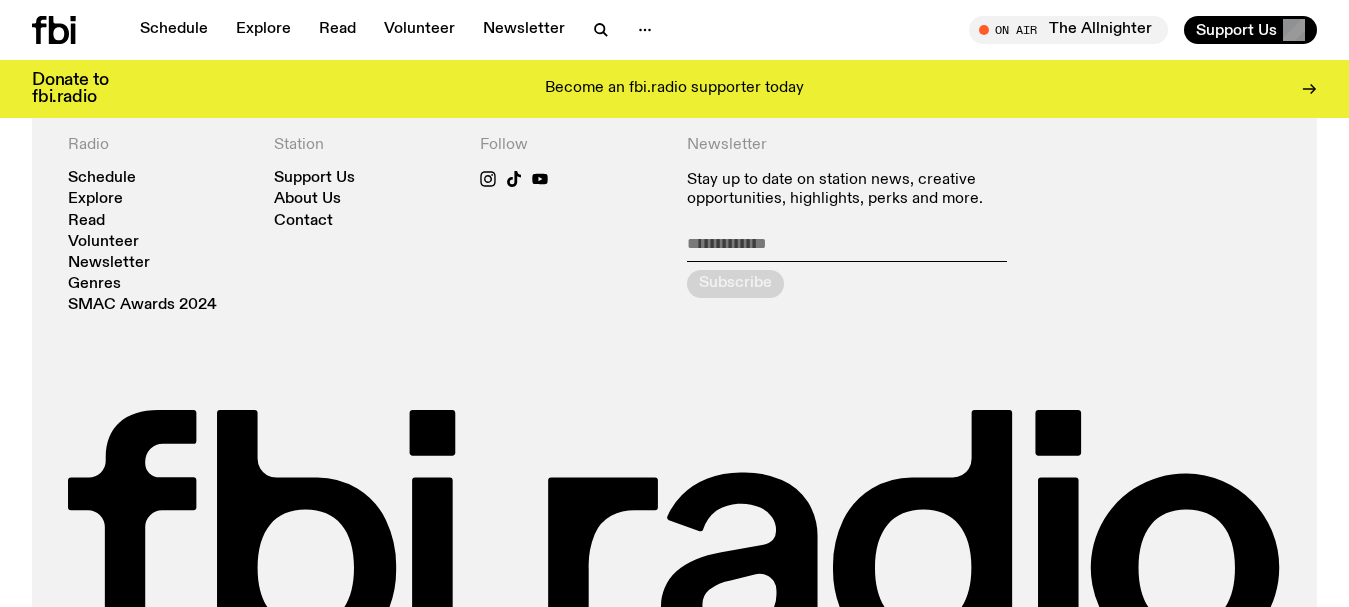 scroll, scrollTop: 1108, scrollLeft: 0, axis: vertical 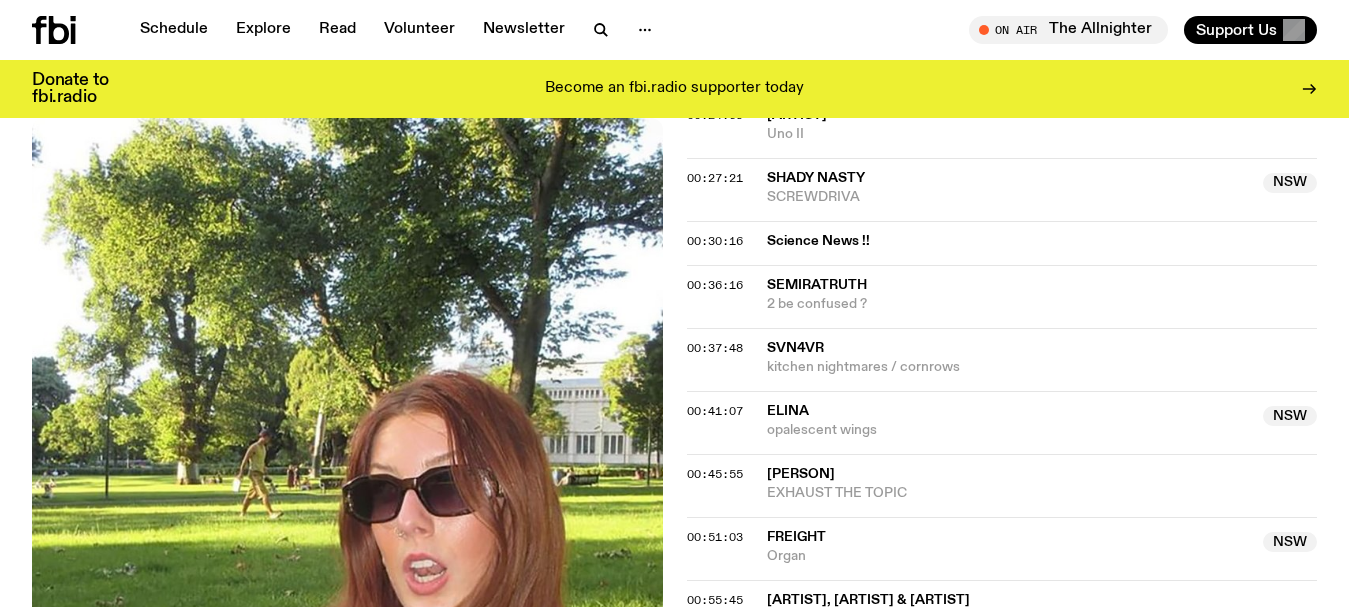 click on "Science News !!" at bounding box center [1036, 241] 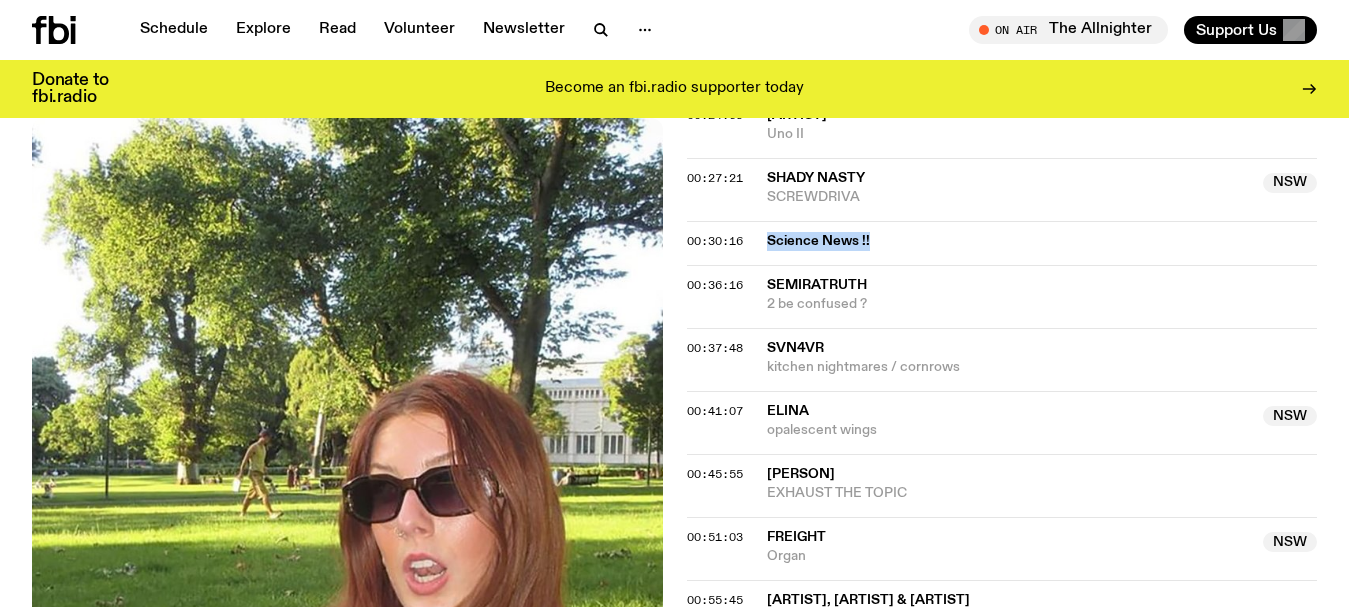 drag, startPoint x: 760, startPoint y: 248, endPoint x: 905, endPoint y: 238, distance: 145.34442 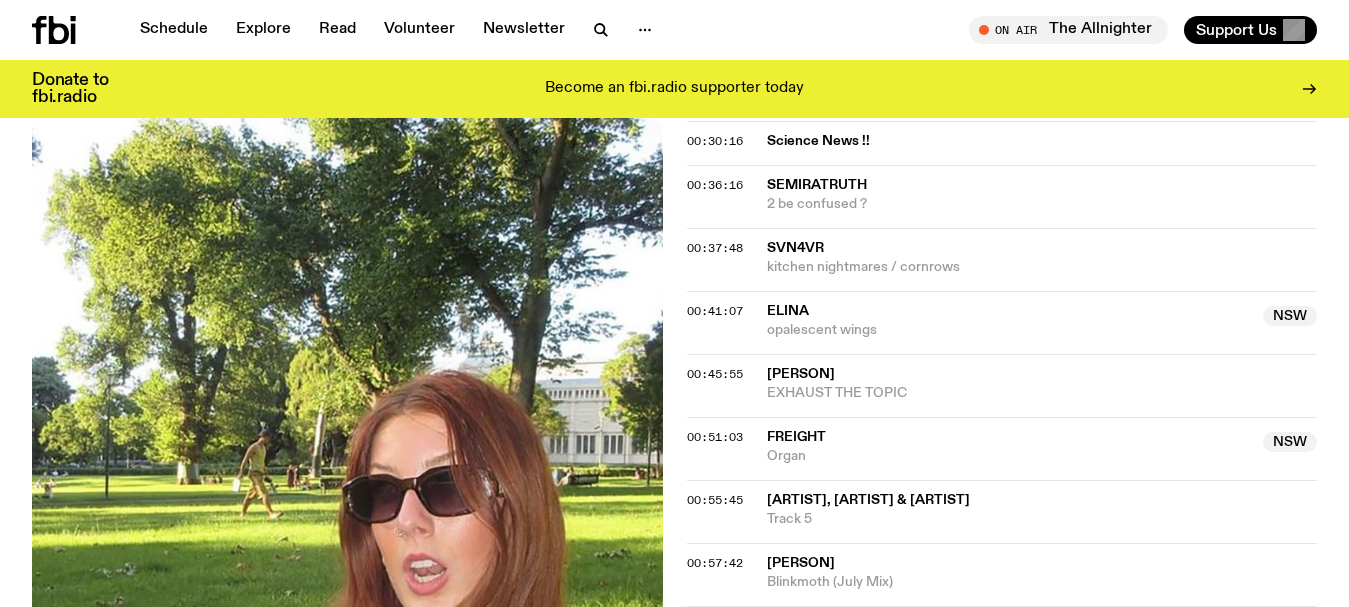 scroll, scrollTop: 1308, scrollLeft: 0, axis: vertical 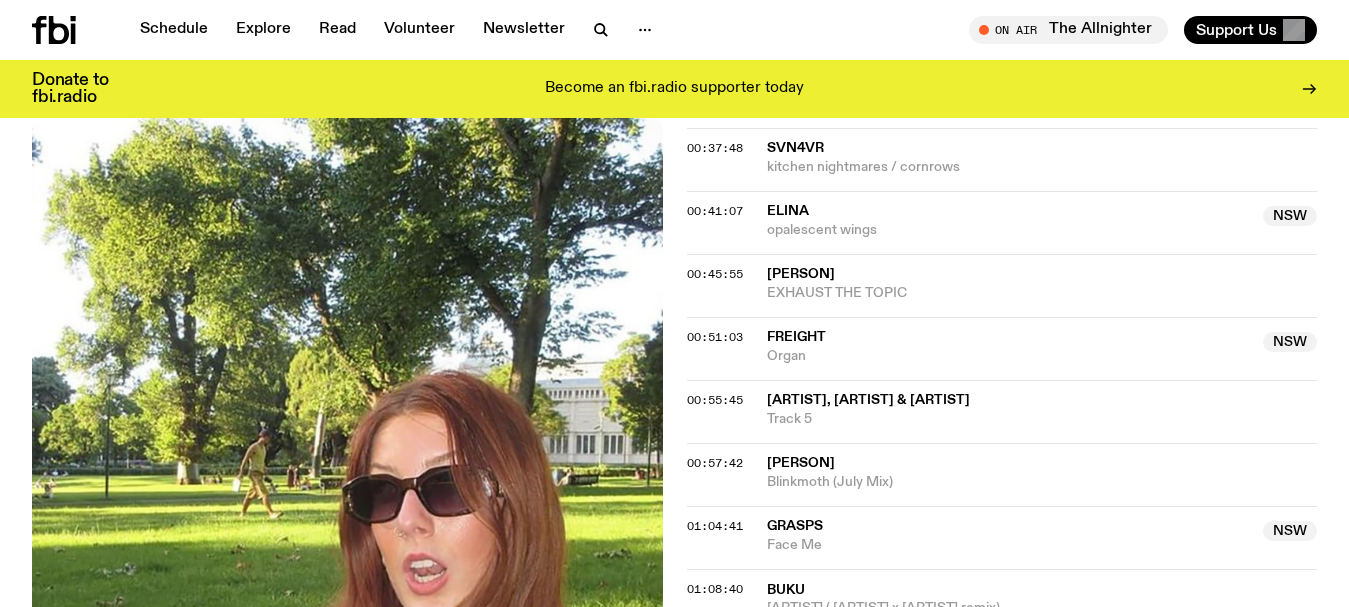 drag, startPoint x: 850, startPoint y: 273, endPoint x: 760, endPoint y: 272, distance: 90.005554 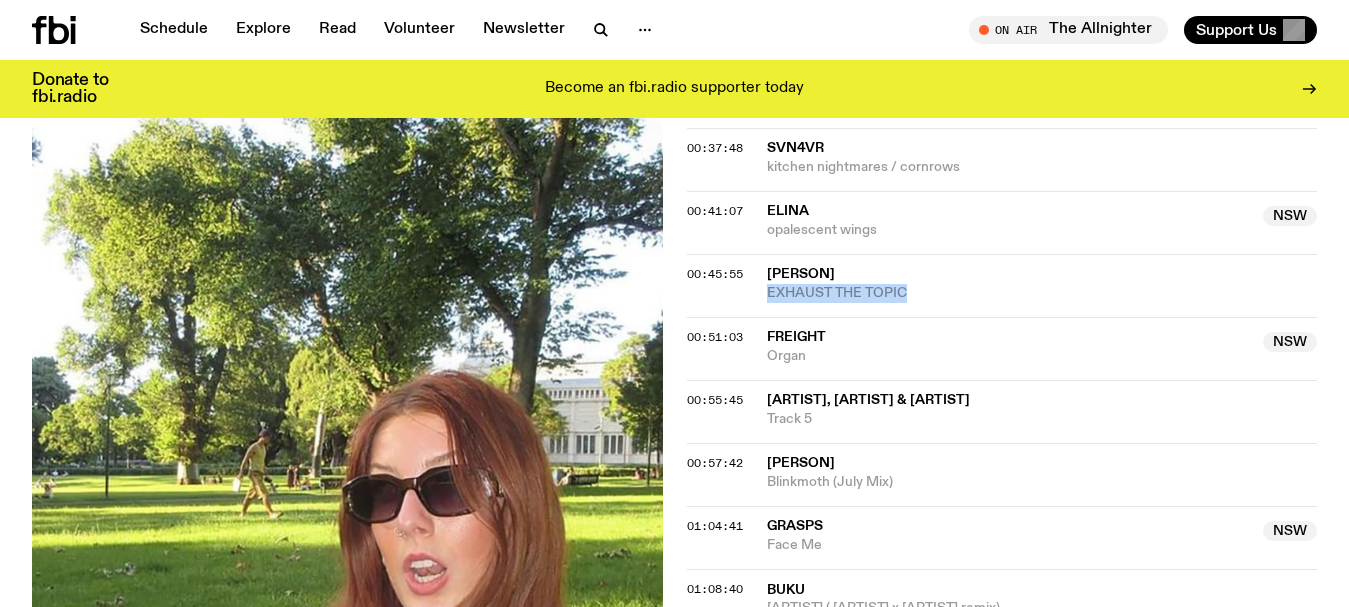 drag, startPoint x: 919, startPoint y: 294, endPoint x: 761, endPoint y: 293, distance: 158.00316 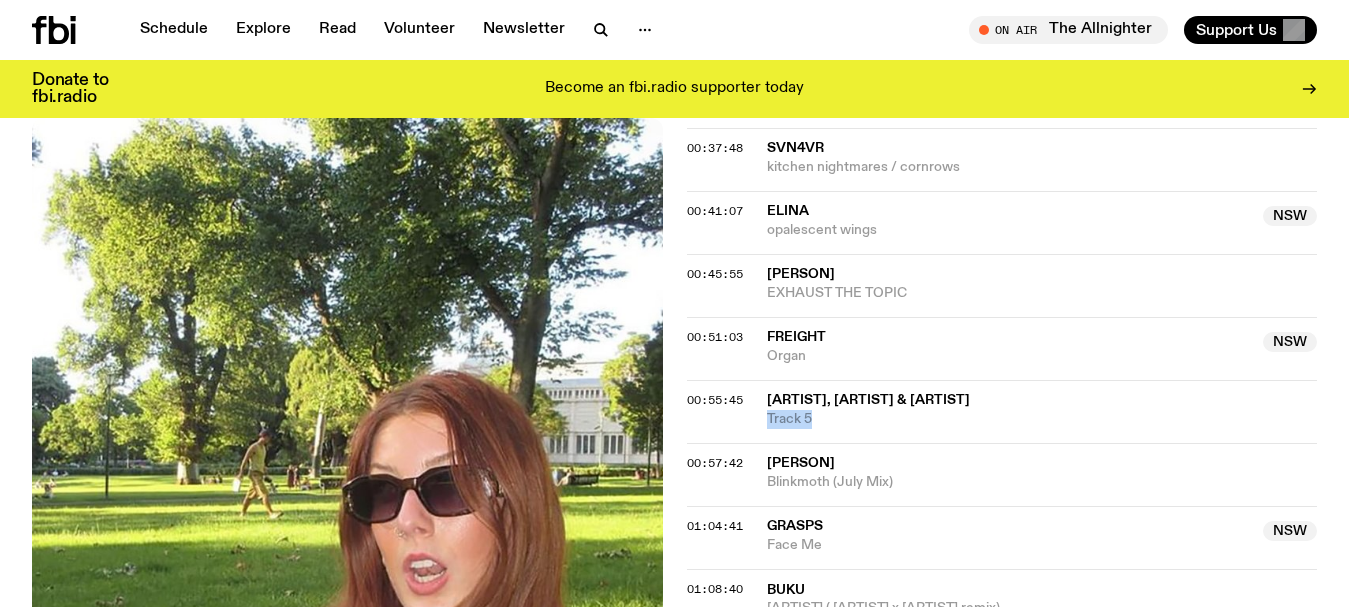 drag, startPoint x: 836, startPoint y: 426, endPoint x: 752, endPoint y: 424, distance: 84.0238 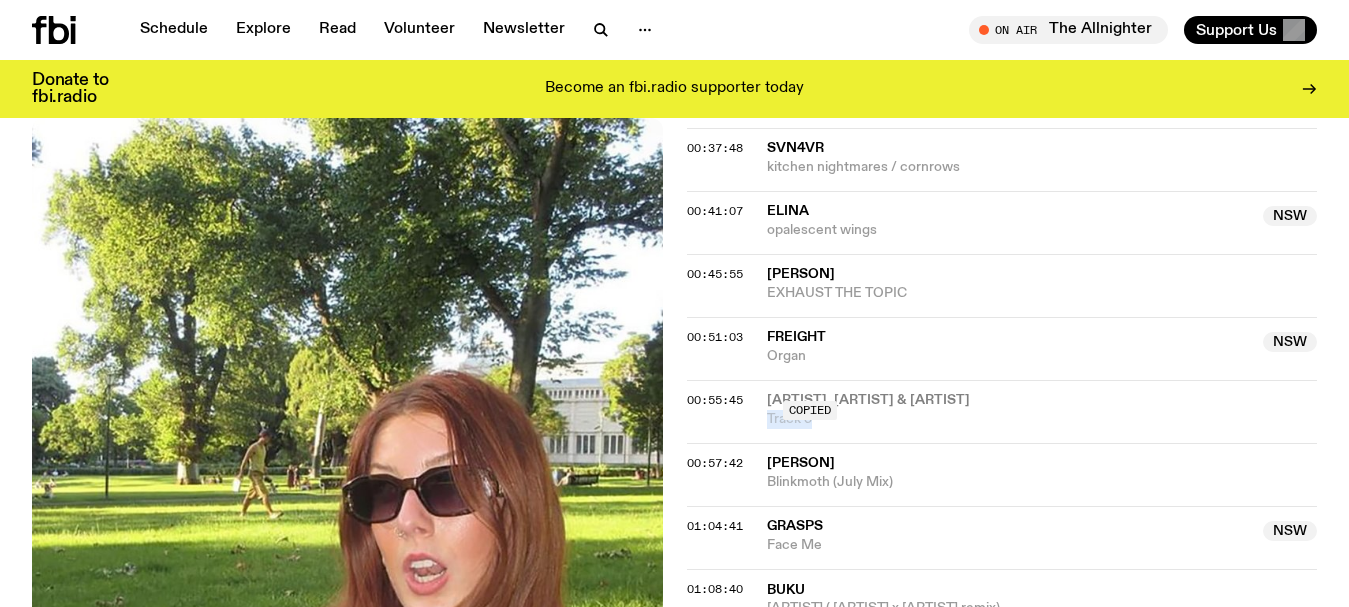 copy on "[ARTIST], [ARTIST] & [ARTIST]" 